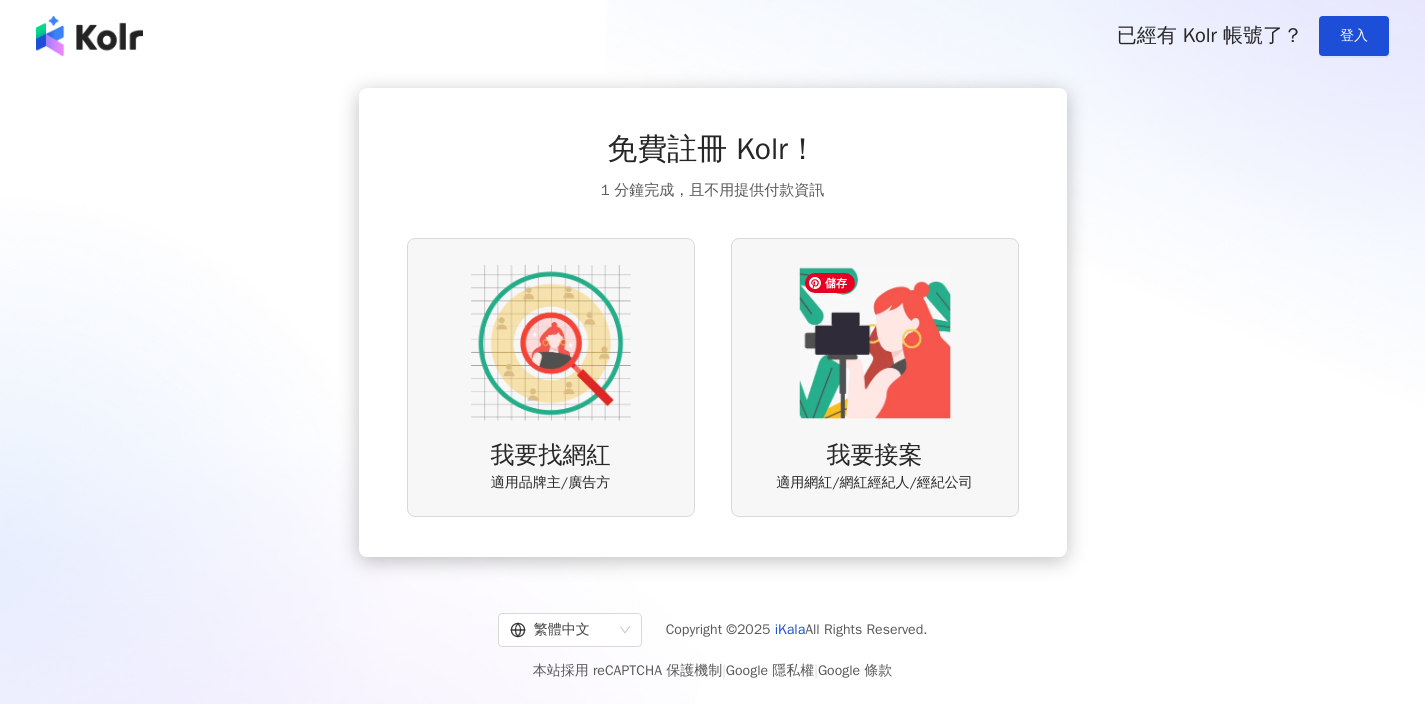 scroll, scrollTop: 0, scrollLeft: 0, axis: both 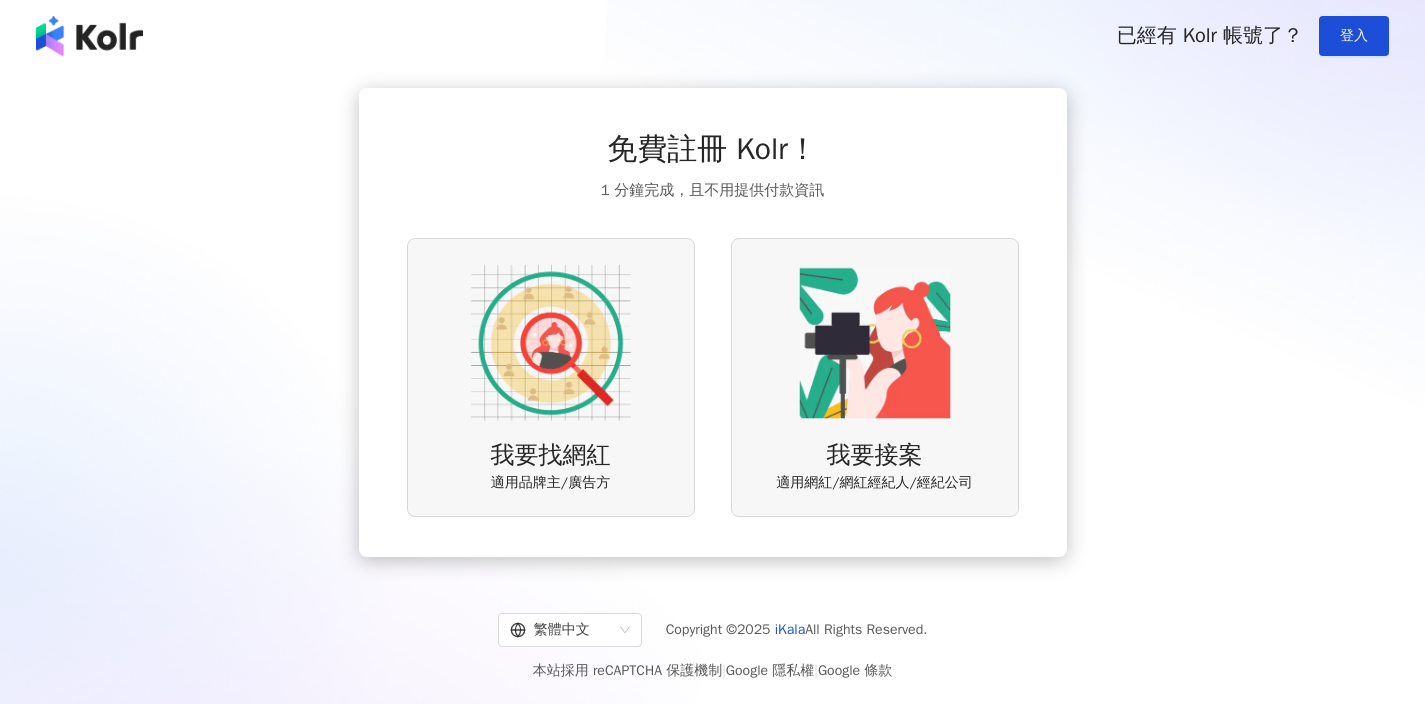 click on "我要找網紅 適用品牌主/廣告方" at bounding box center (551, 377) 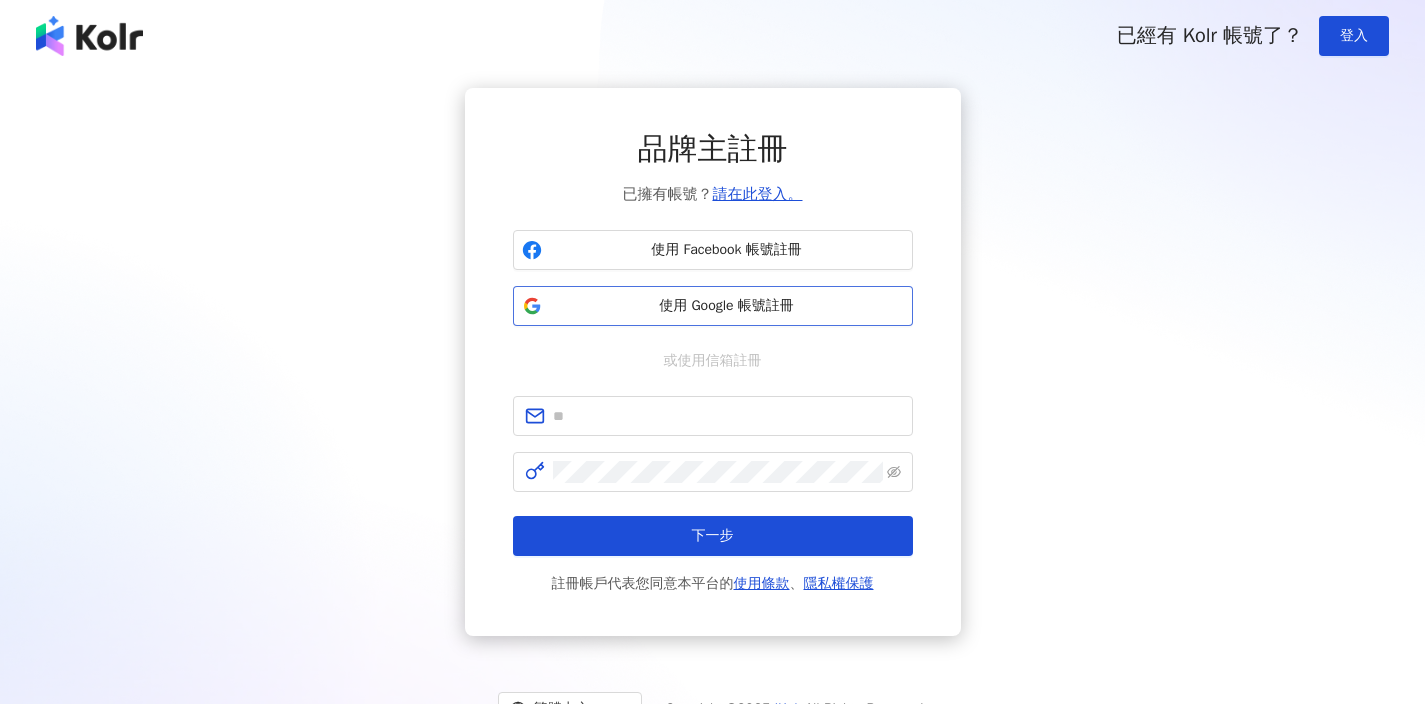 click on "使用 Google 帳號註冊" at bounding box center (727, 306) 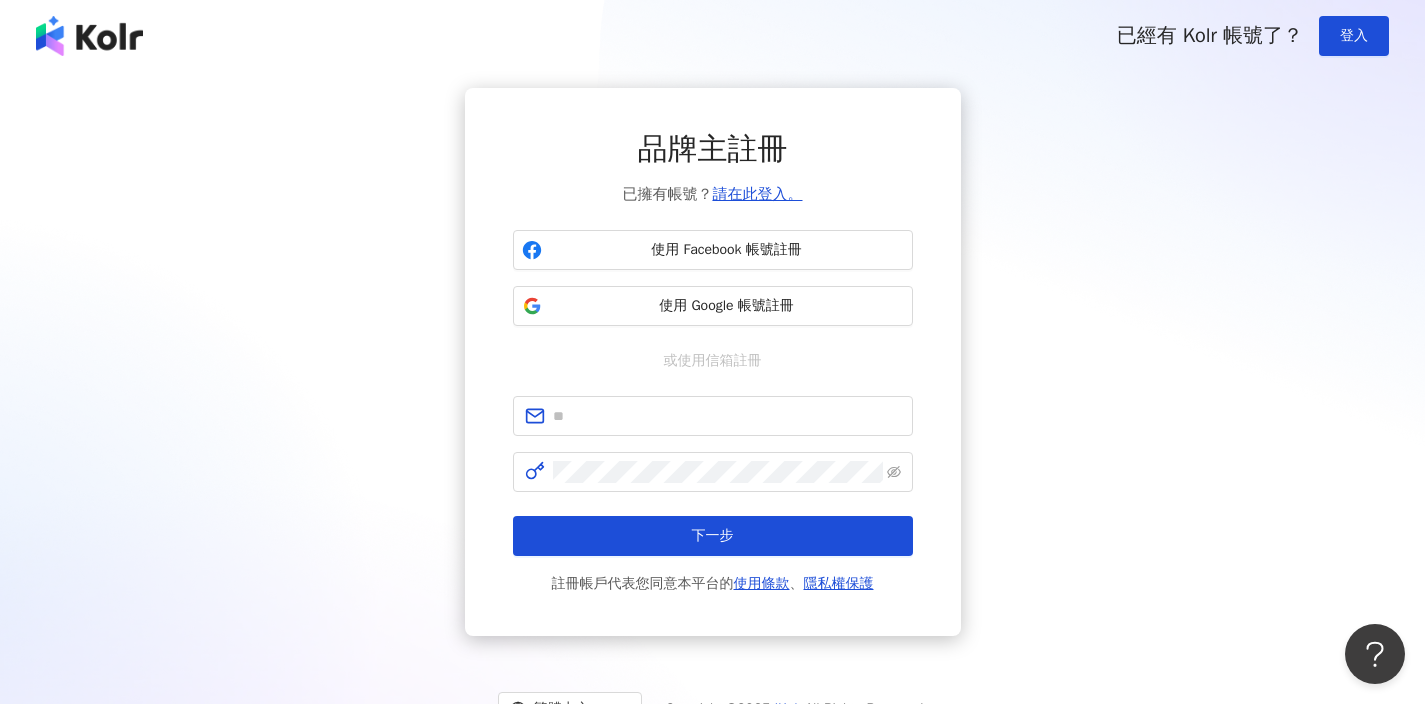 scroll, scrollTop: 0, scrollLeft: 0, axis: both 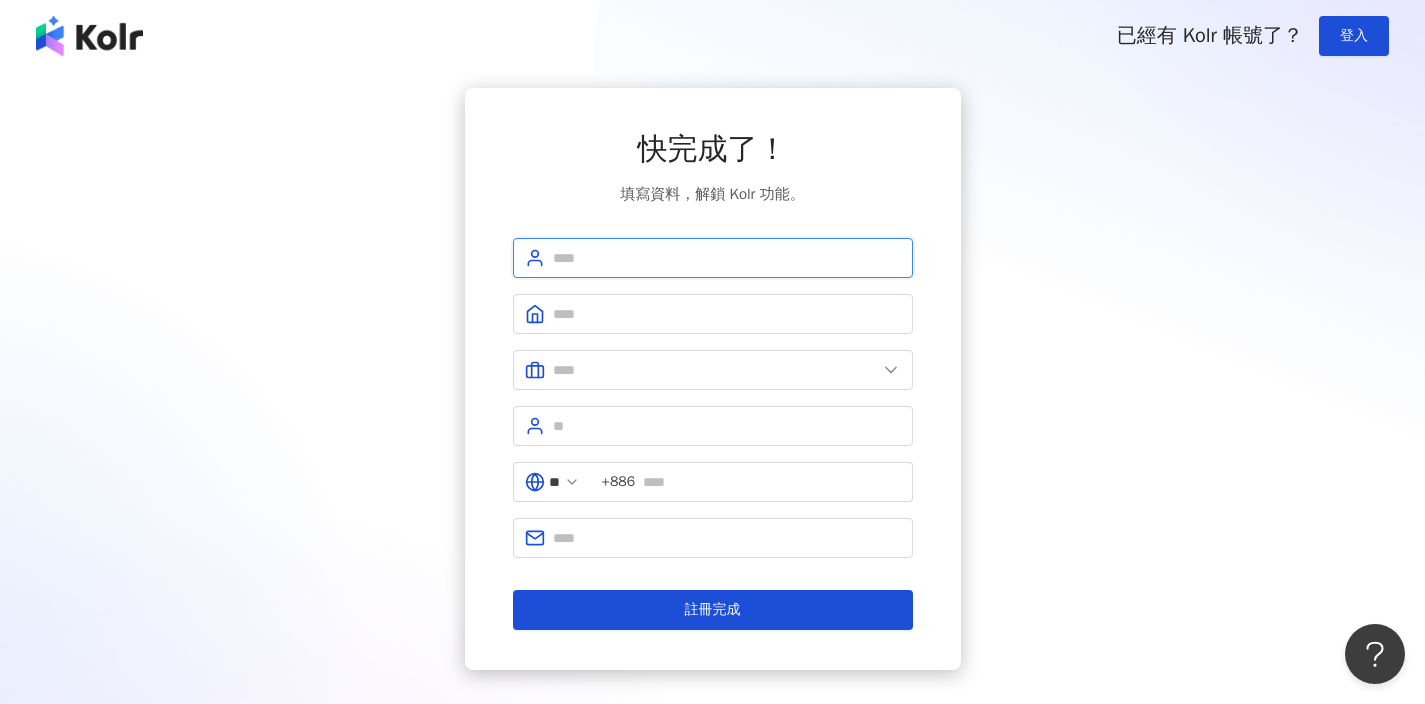 click at bounding box center (727, 258) 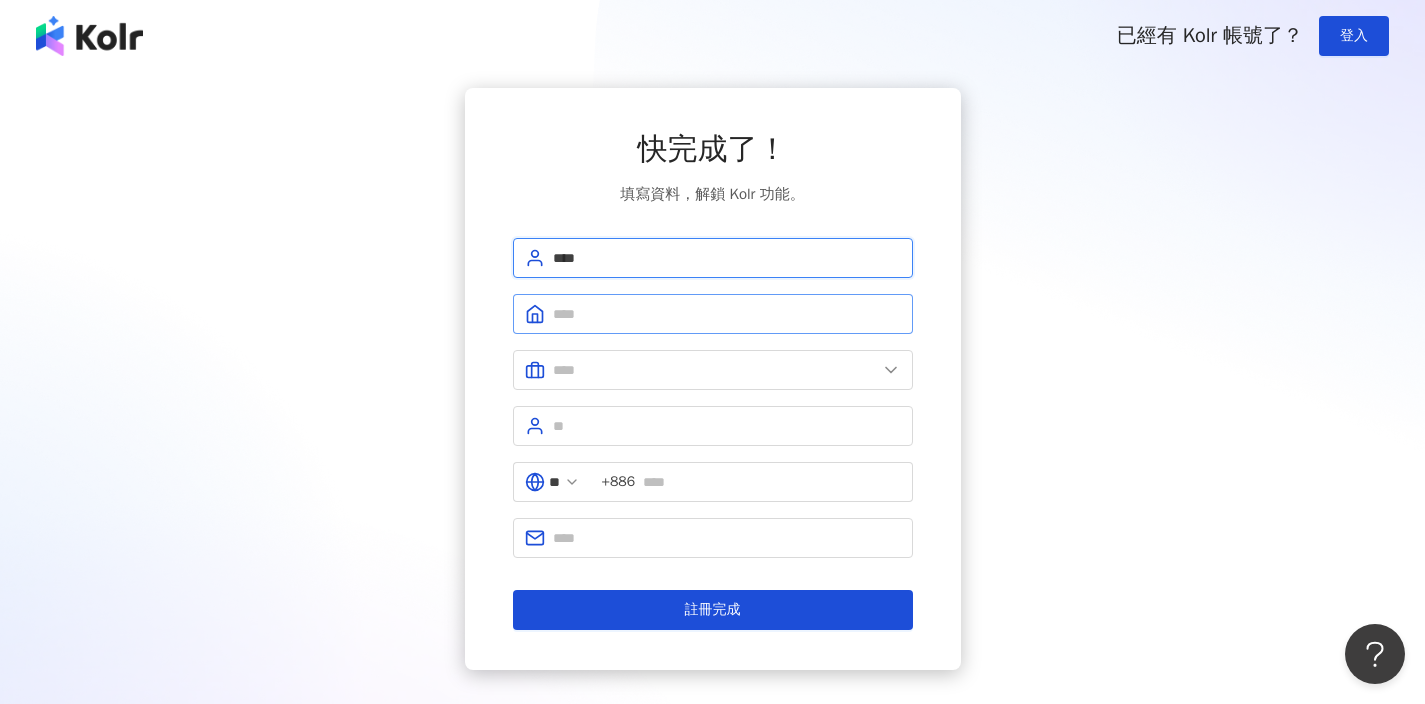 type on "****" 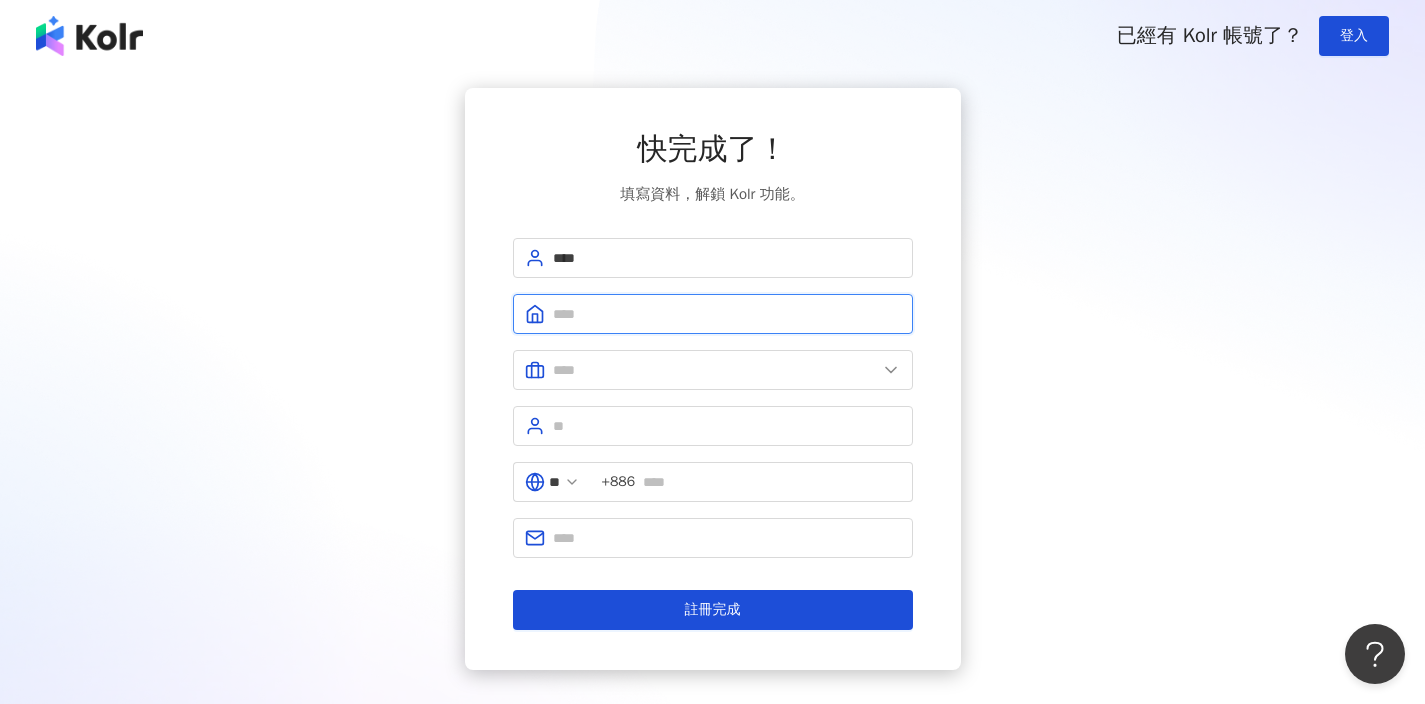 click at bounding box center (727, 314) 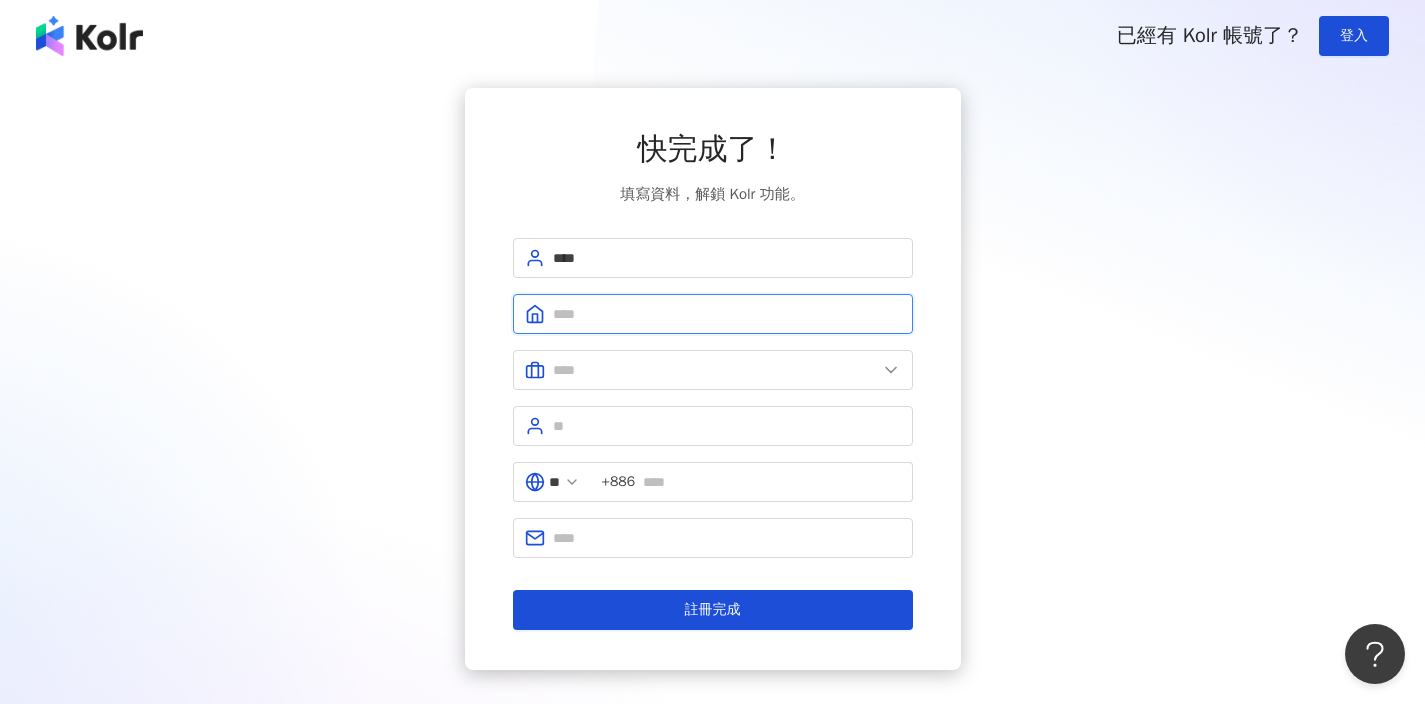 type on "**" 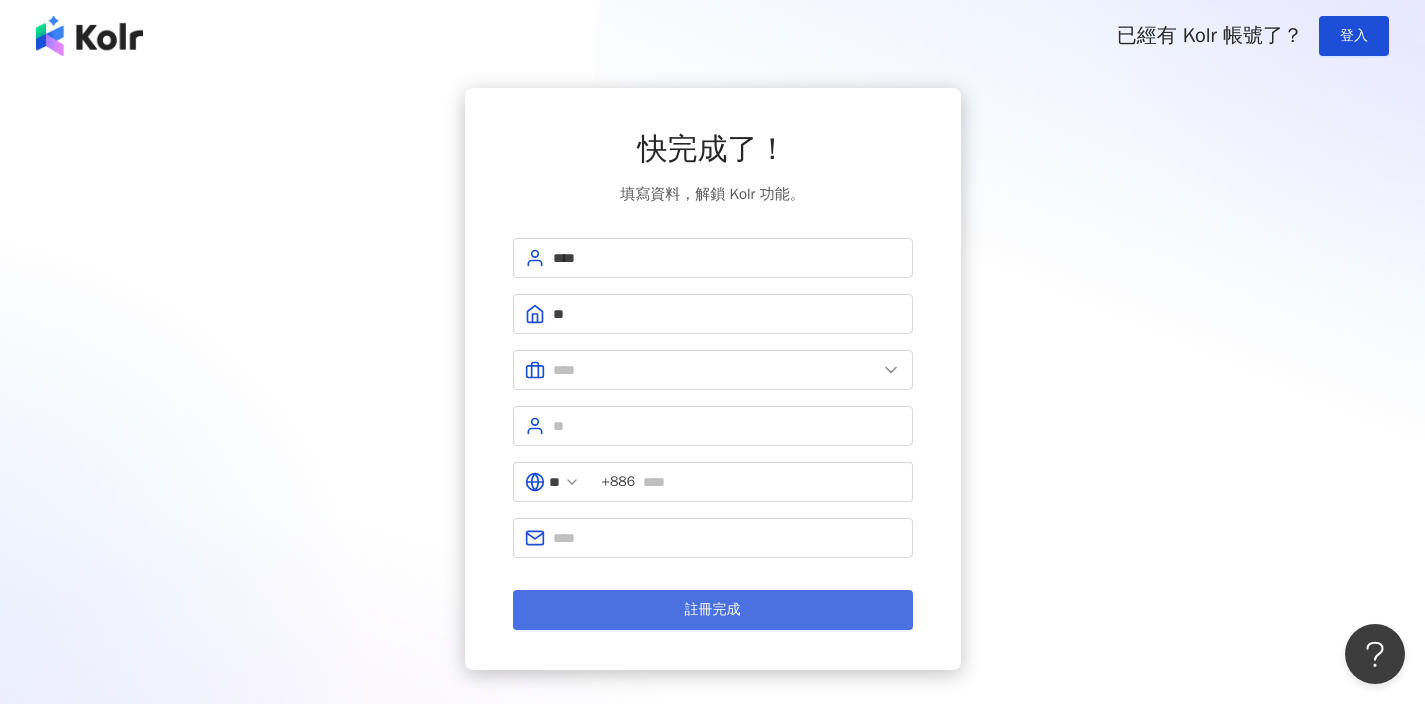 click on "註冊完成" at bounding box center (713, 610) 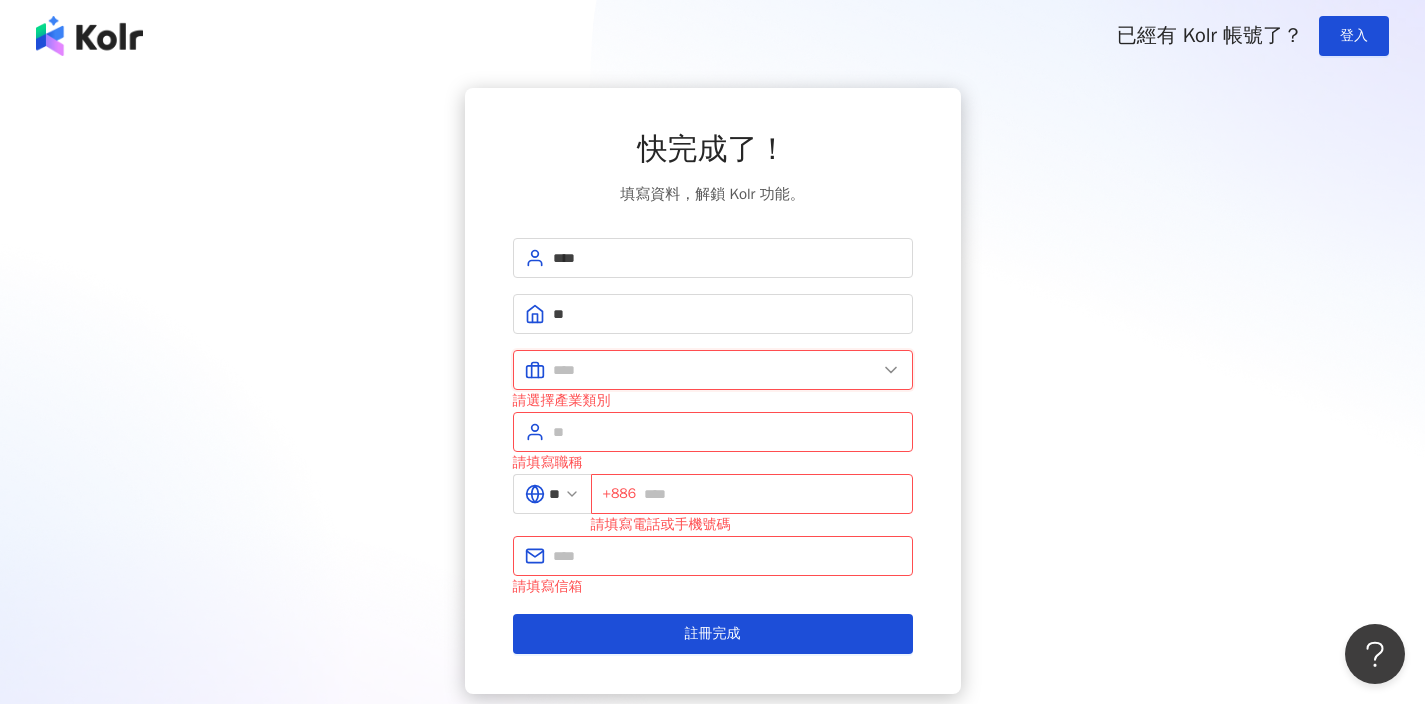 click at bounding box center [715, 370] 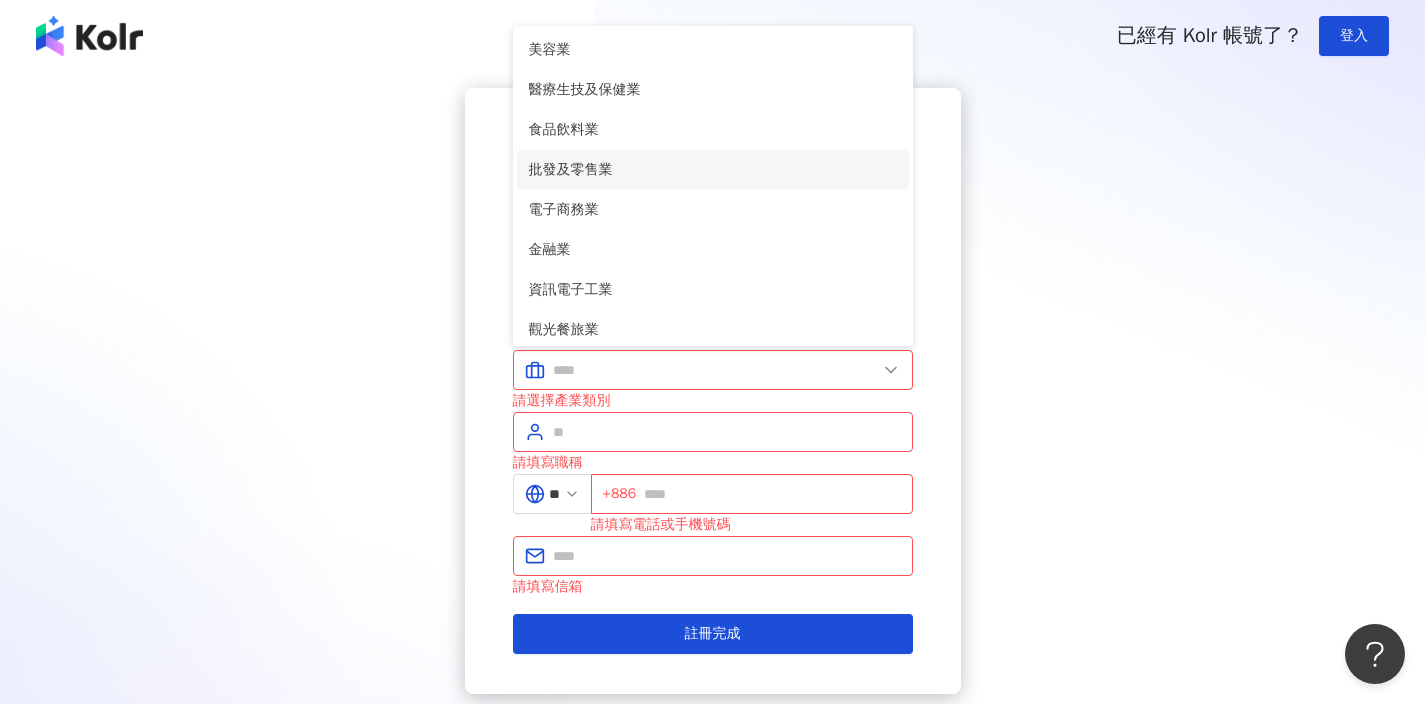 click on "批發及零售業" at bounding box center [713, 170] 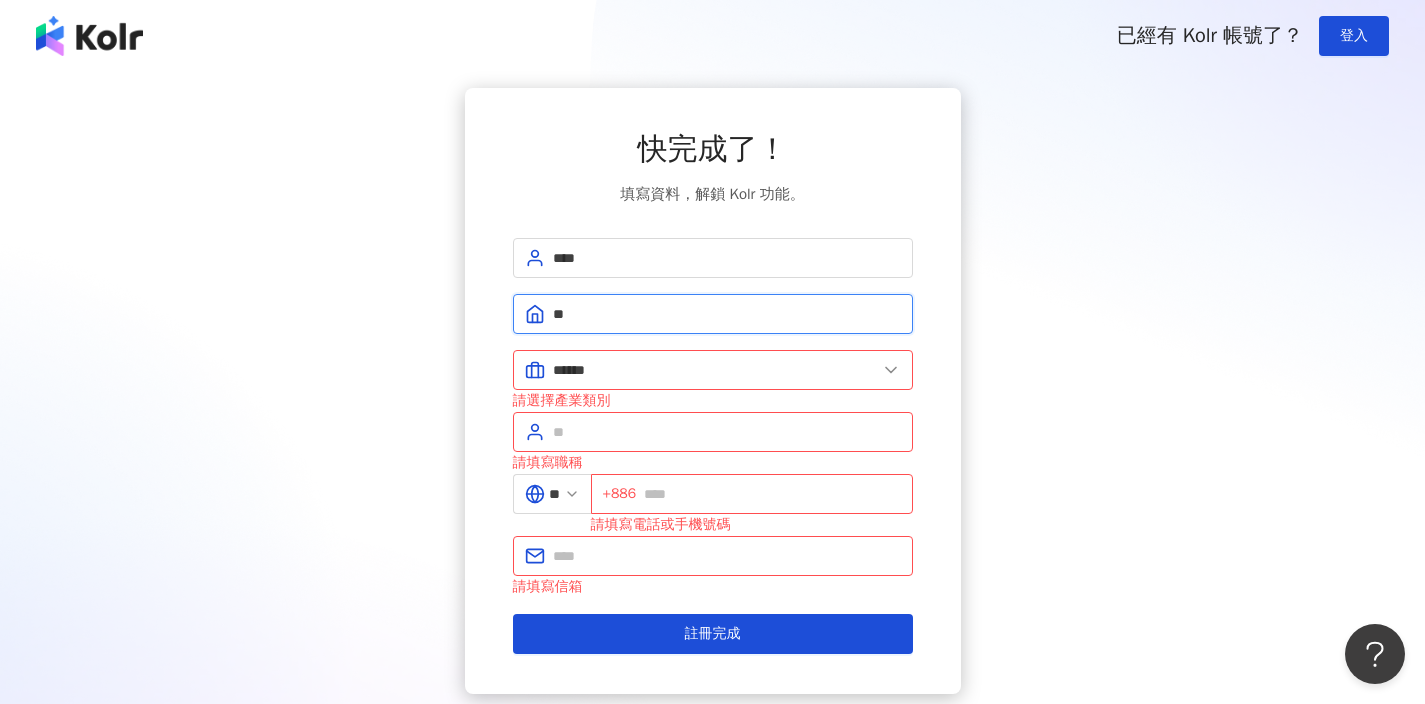 click on "**" at bounding box center (727, 314) 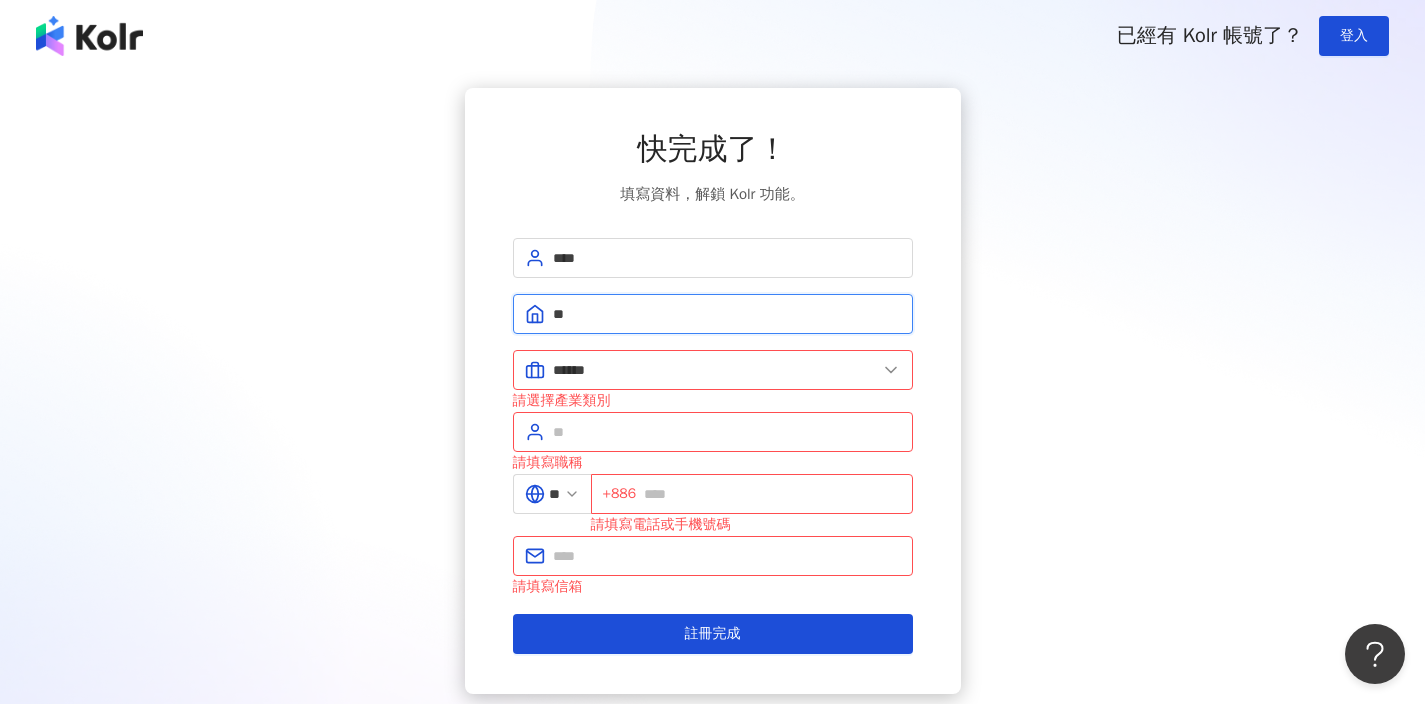 type on "*" 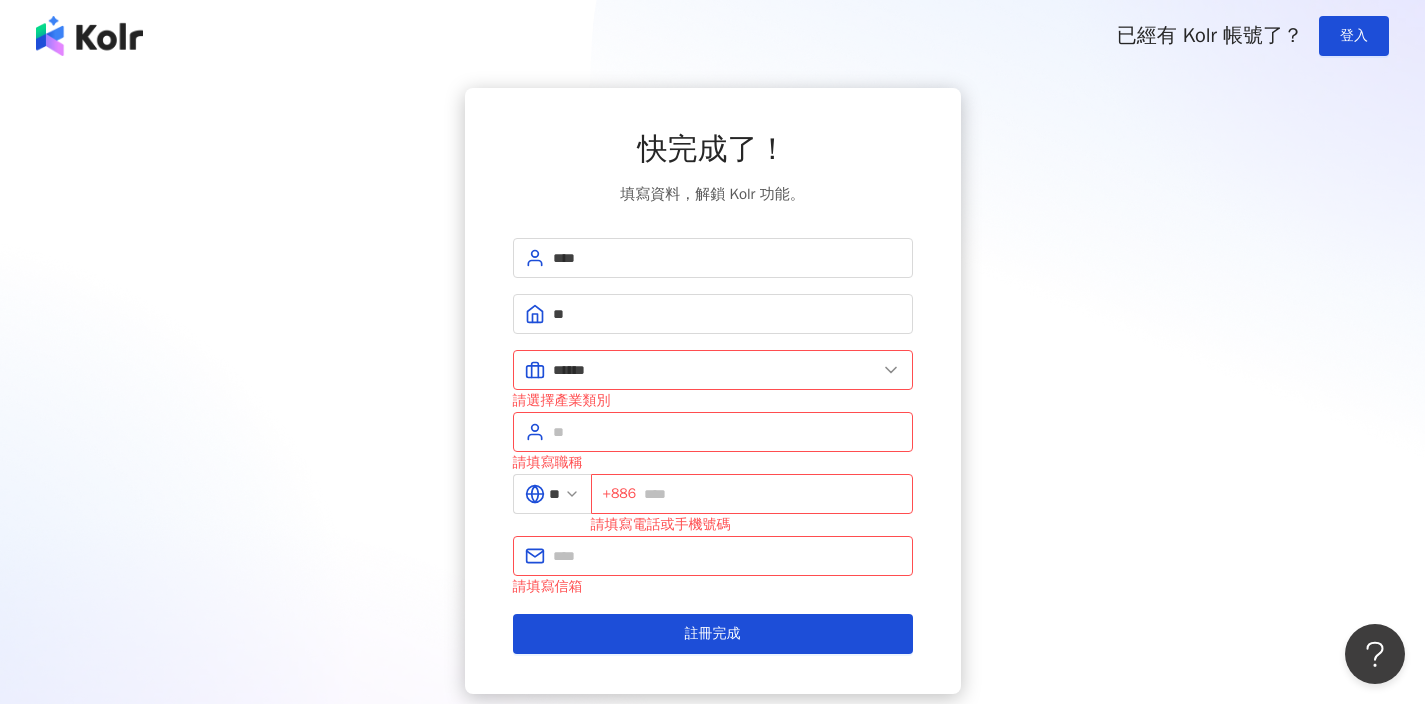 click on "快完成了！ 填寫資料，解鎖 Kolr 功能。 **** ** ****** 美容業 醫療生技及保健業 食品飲料業 批發及零售業 電子商務業 金融業 資訊電子工業 觀光餐旅業 遊戲業 通訊業 娛樂媒體業 教育業 政府及社服業 廣告行銷業 營造及不動產業 其他 資訊軟體業 其他製造業 請選擇產業類別 請填寫職稱 ** +886 請填寫電話或手機號碼 請填寫信箱 註冊完成" at bounding box center [712, 391] 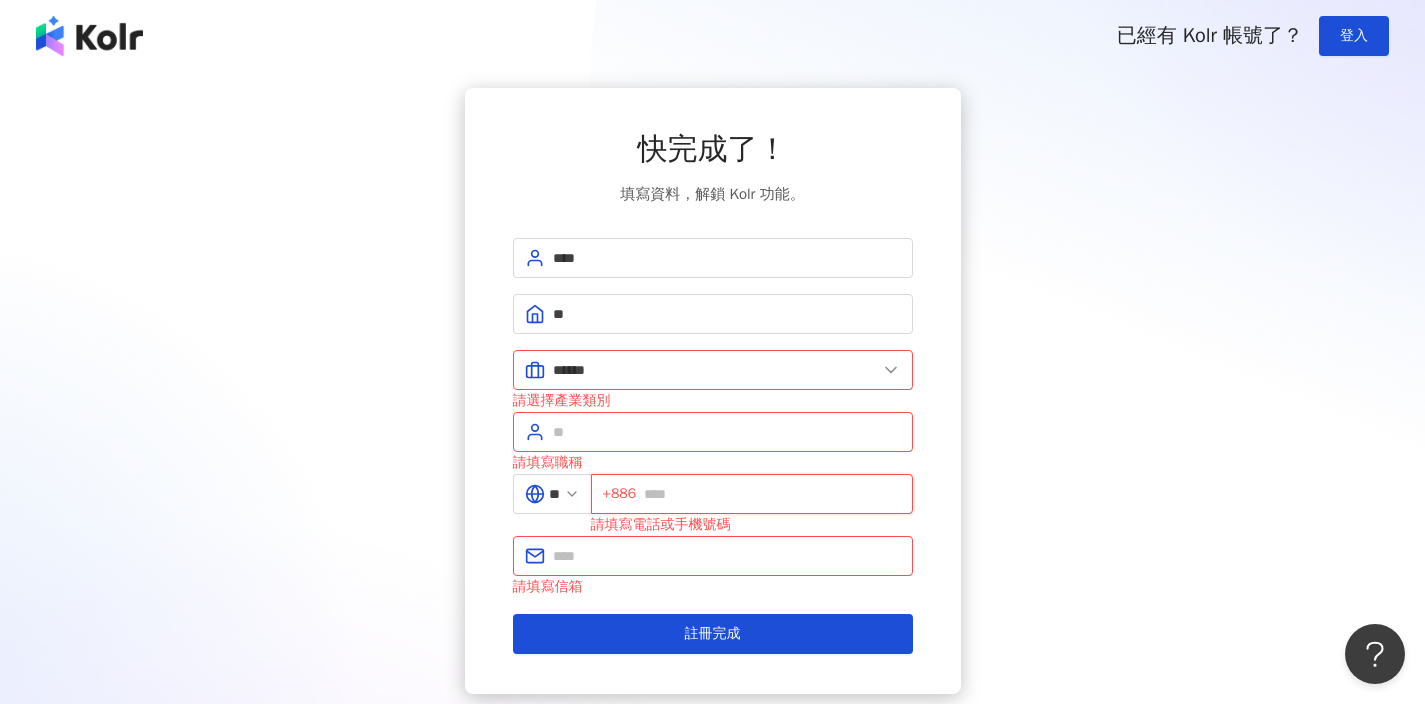 drag, startPoint x: 701, startPoint y: 498, endPoint x: 698, endPoint y: 522, distance: 24.186773 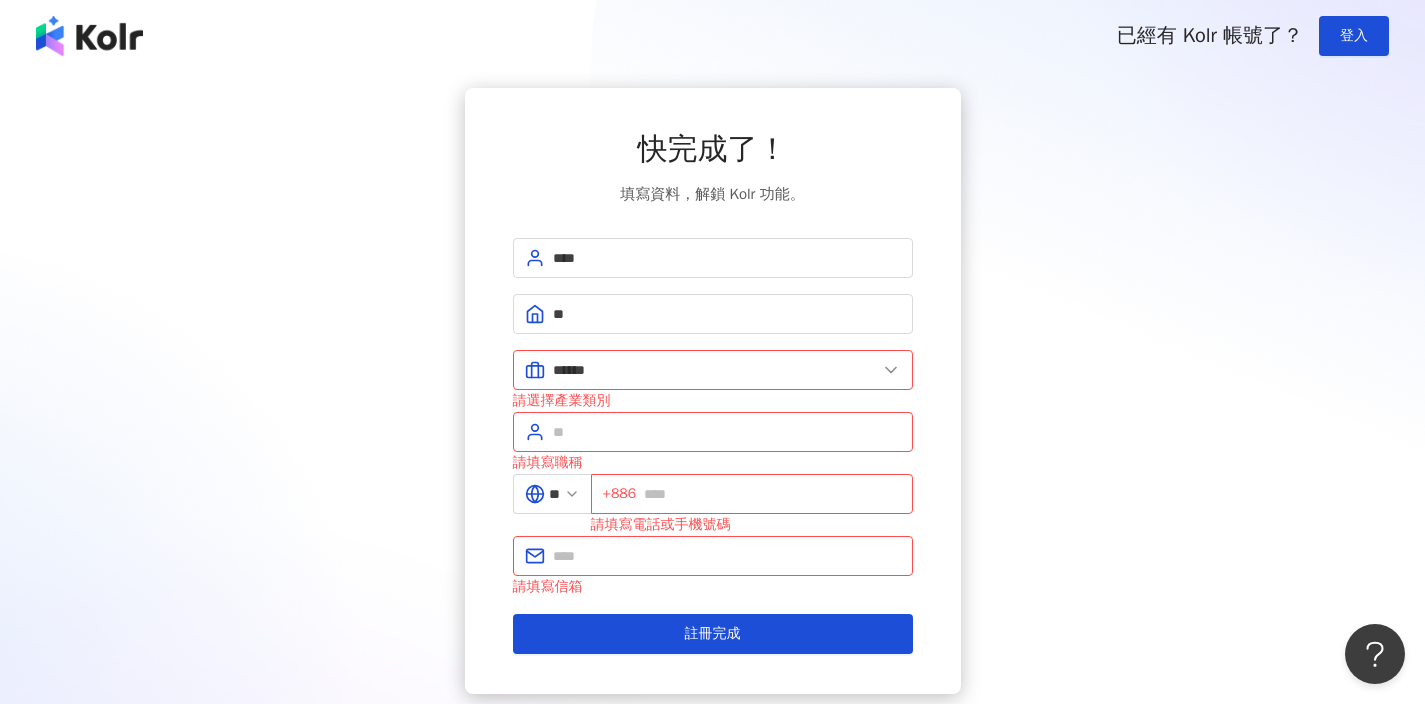 click on "快完成了！ 填寫資料，解鎖 Kolr 功能。 **** ** ****** 美容業 醫療生技及保健業 食品飲料業 批發及零售業 電子商務業 金融業 資訊電子工業 觀光餐旅業 遊戲業 通訊業 娛樂媒體業 教育業 政府及社服業 廣告行銷業 營造及不動產業 其他 資訊軟體業 其他製造業 請選擇產業類別 請填寫職稱 ** +886 請填寫電話或手機號碼 請填寫信箱 註冊完成" at bounding box center [713, 391] 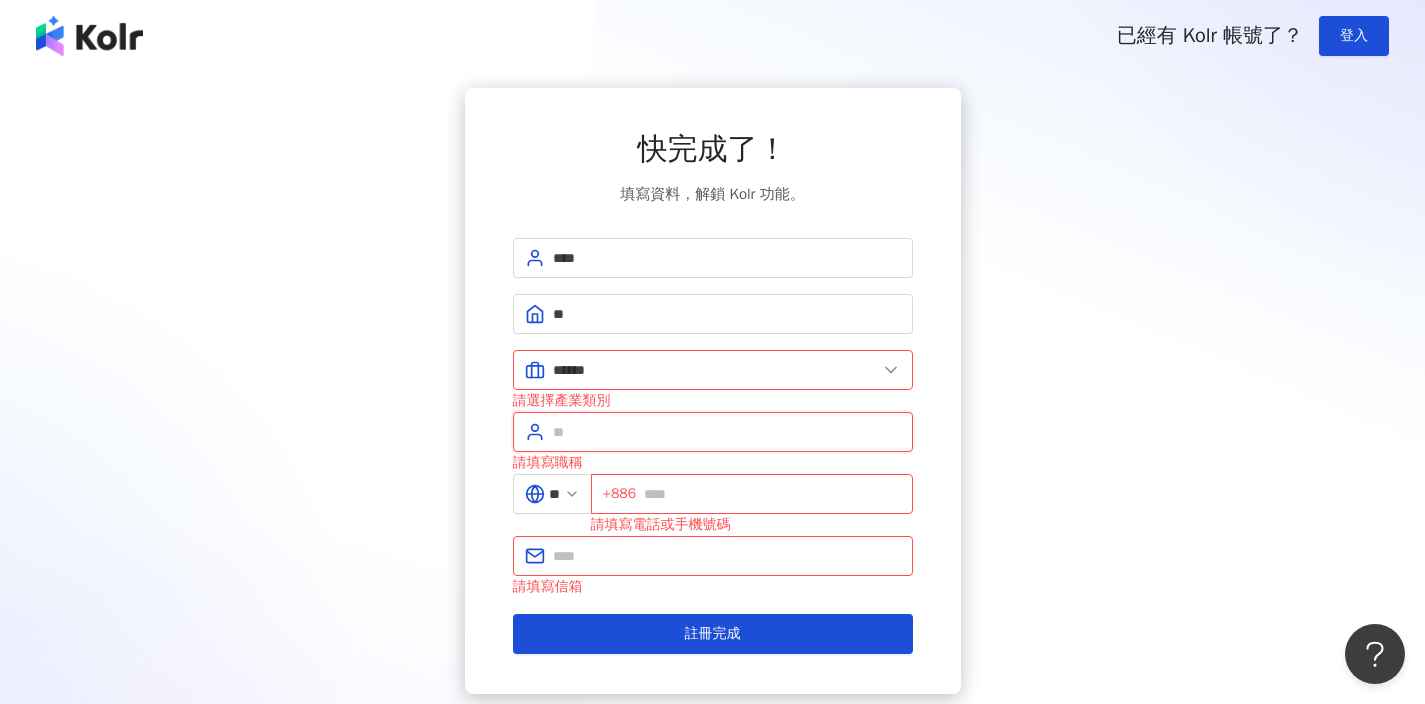 click at bounding box center [727, 432] 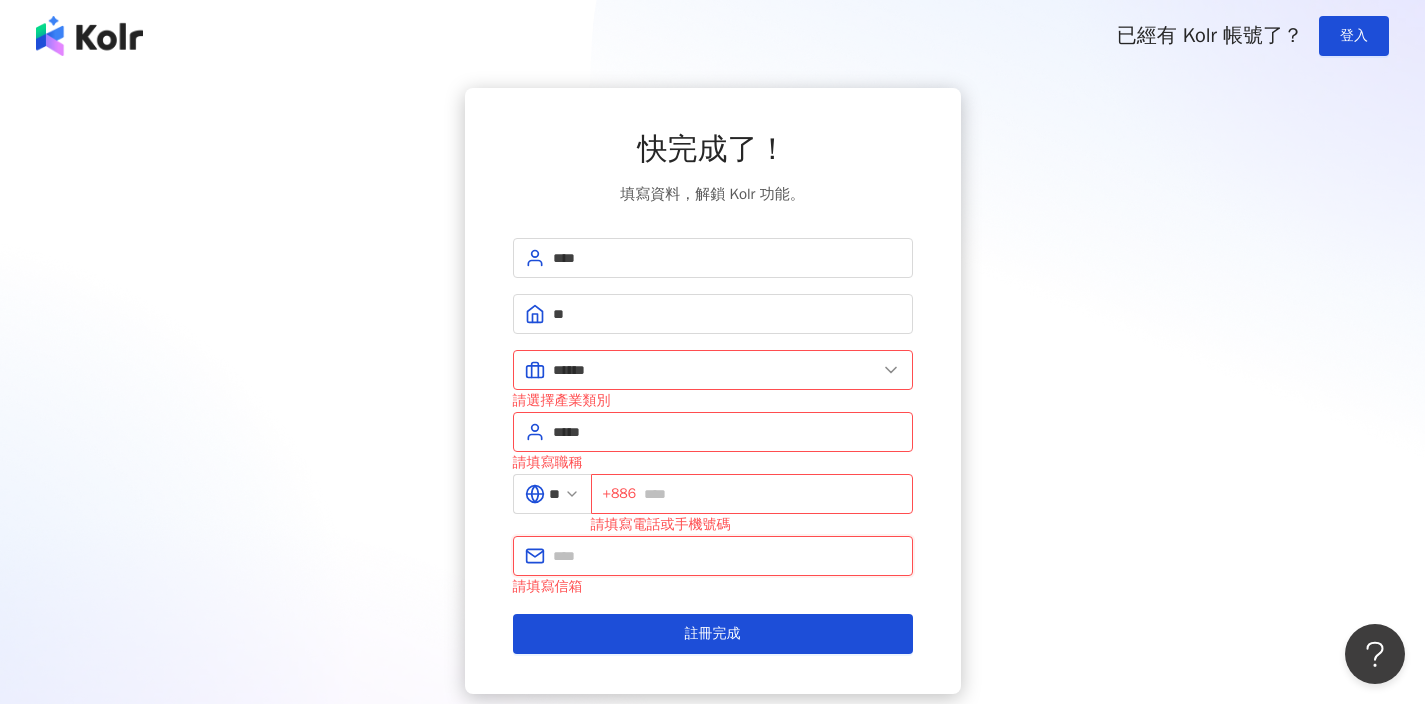 click at bounding box center [727, 556] 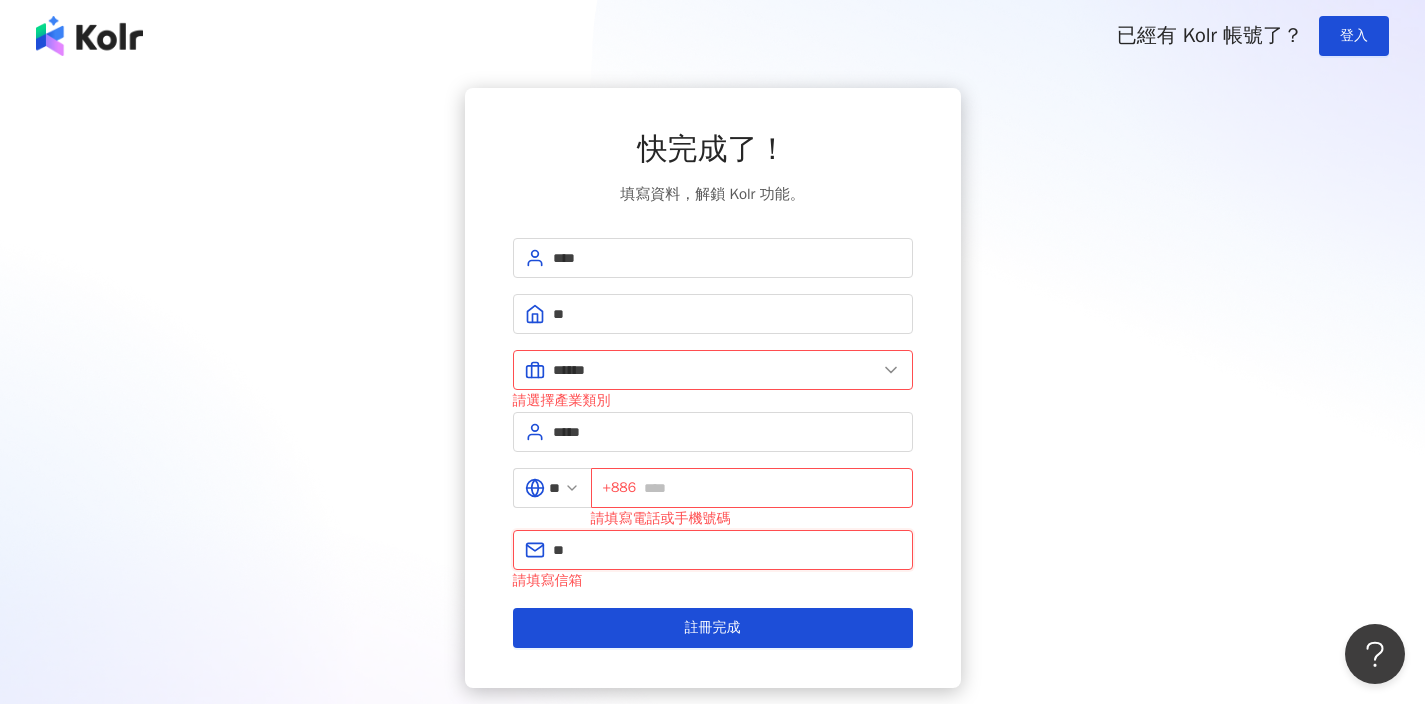 type on "*" 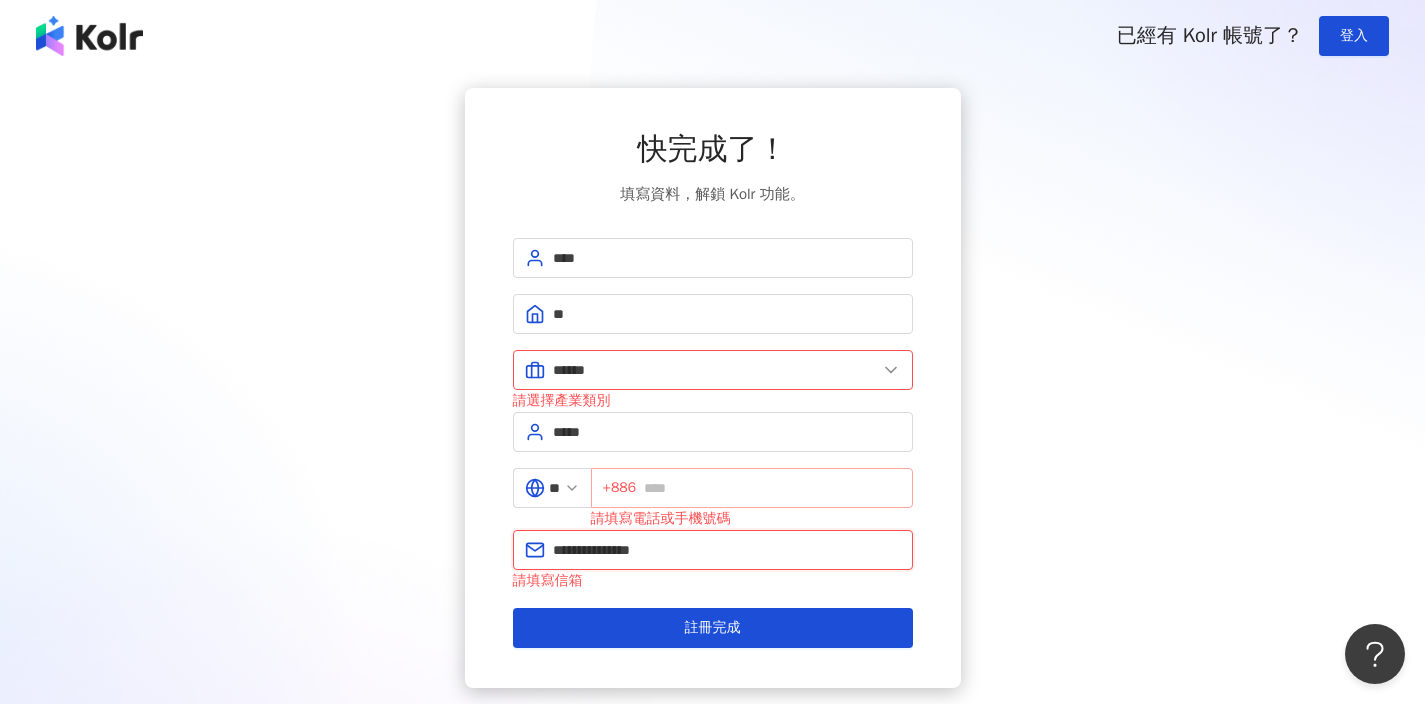 type on "**********" 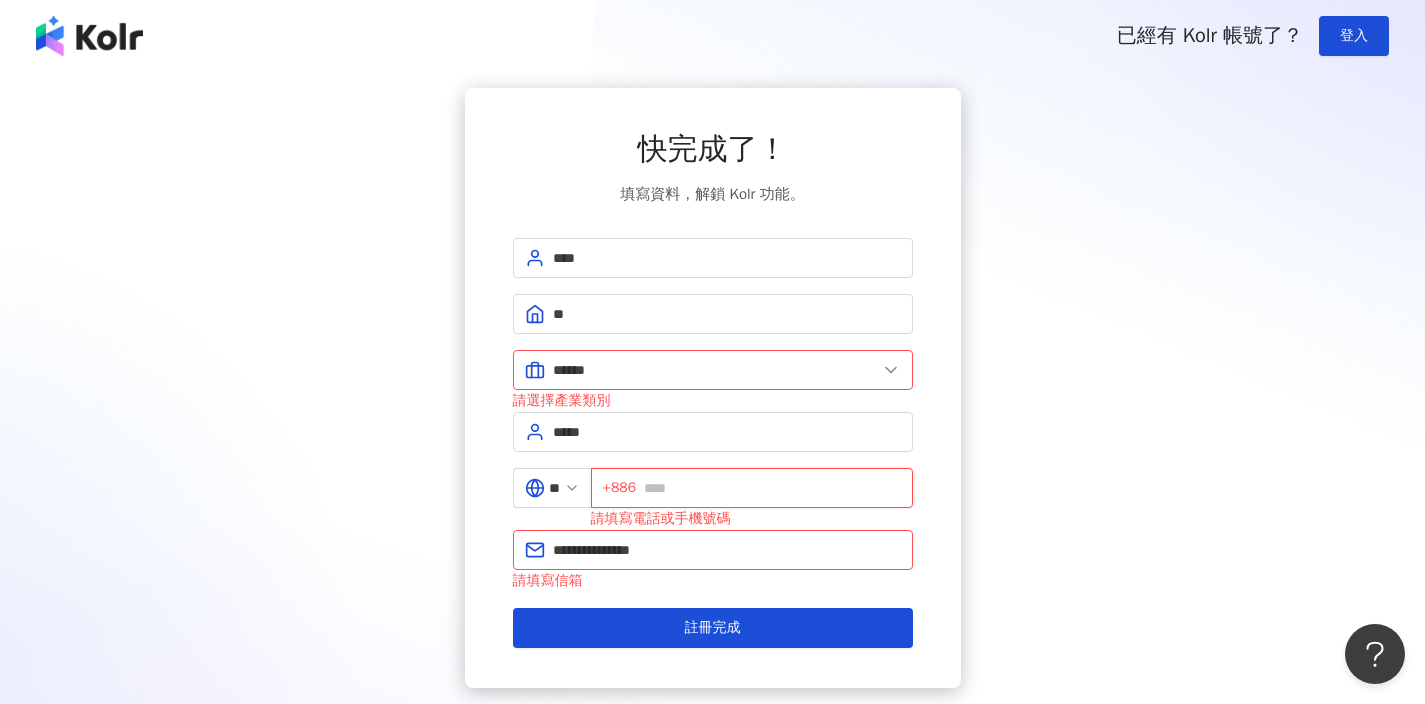 click at bounding box center (772, 488) 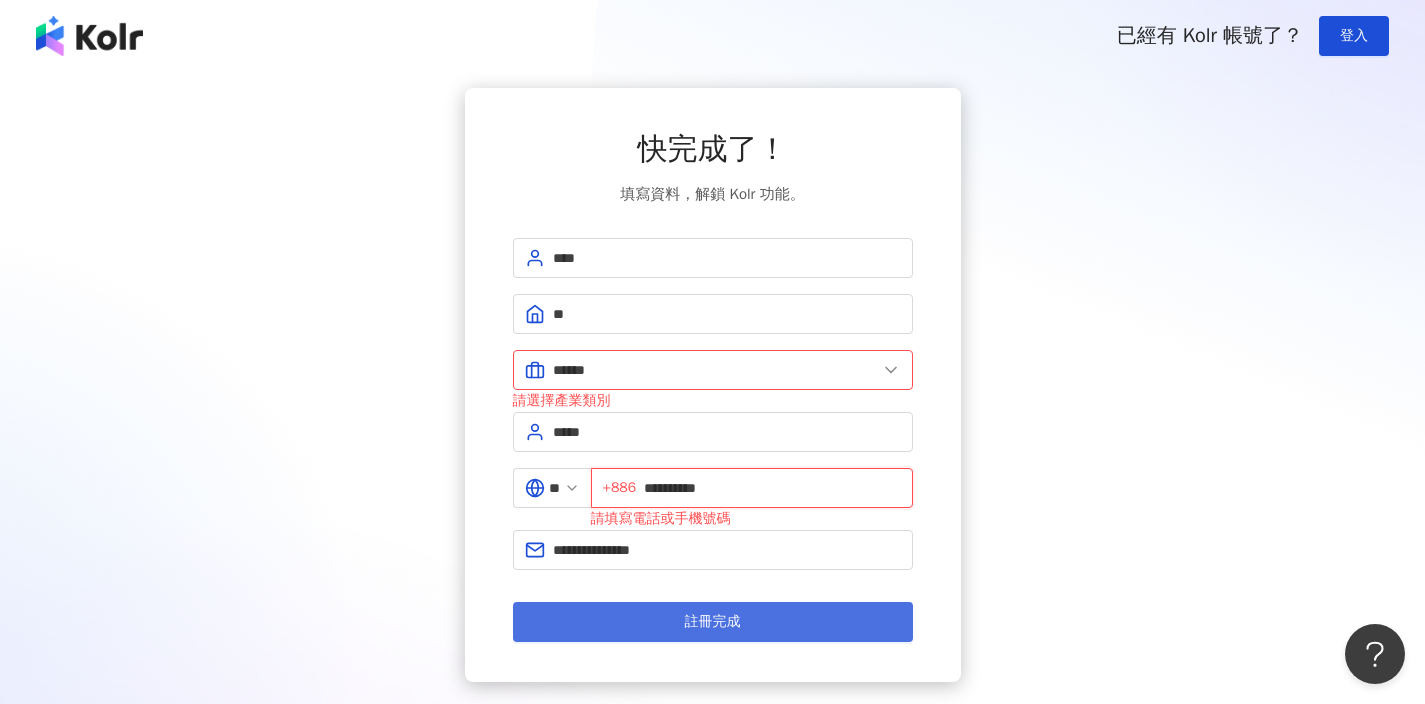 type on "**********" 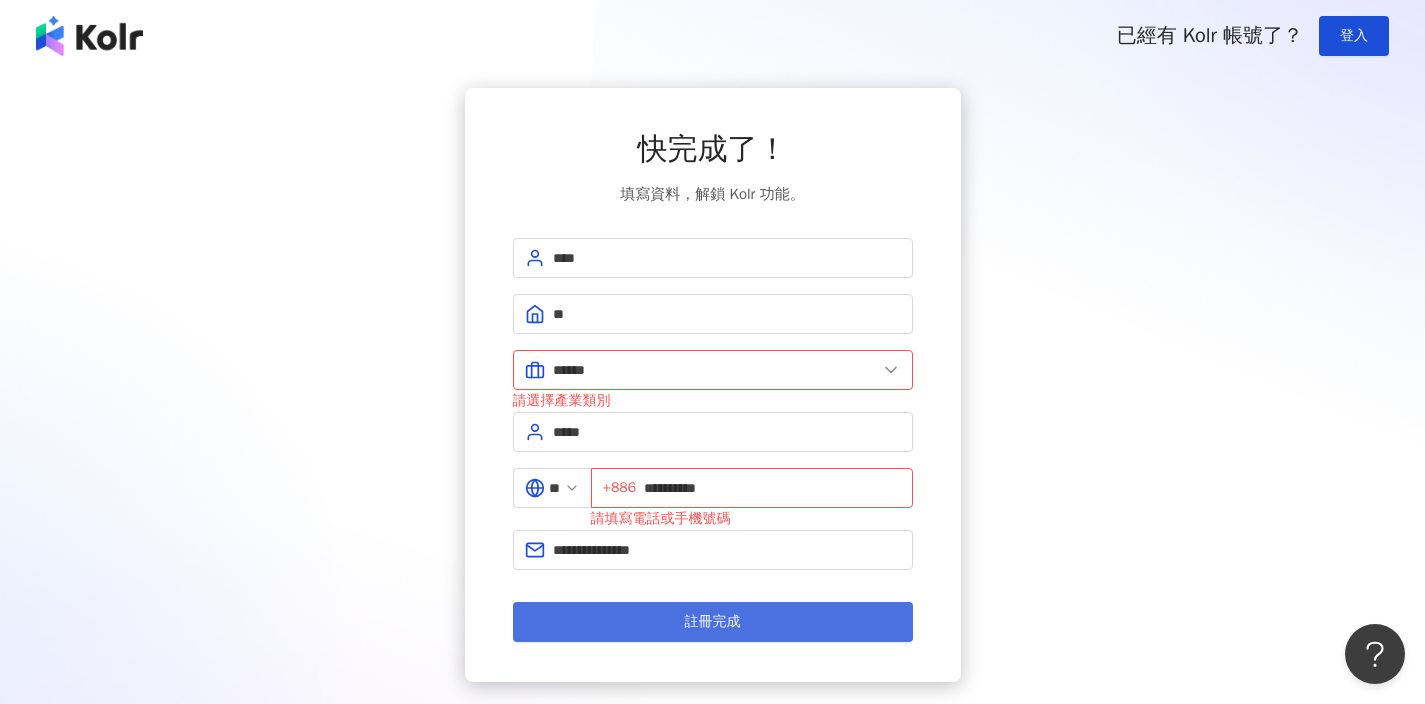click on "註冊完成" at bounding box center (713, 622) 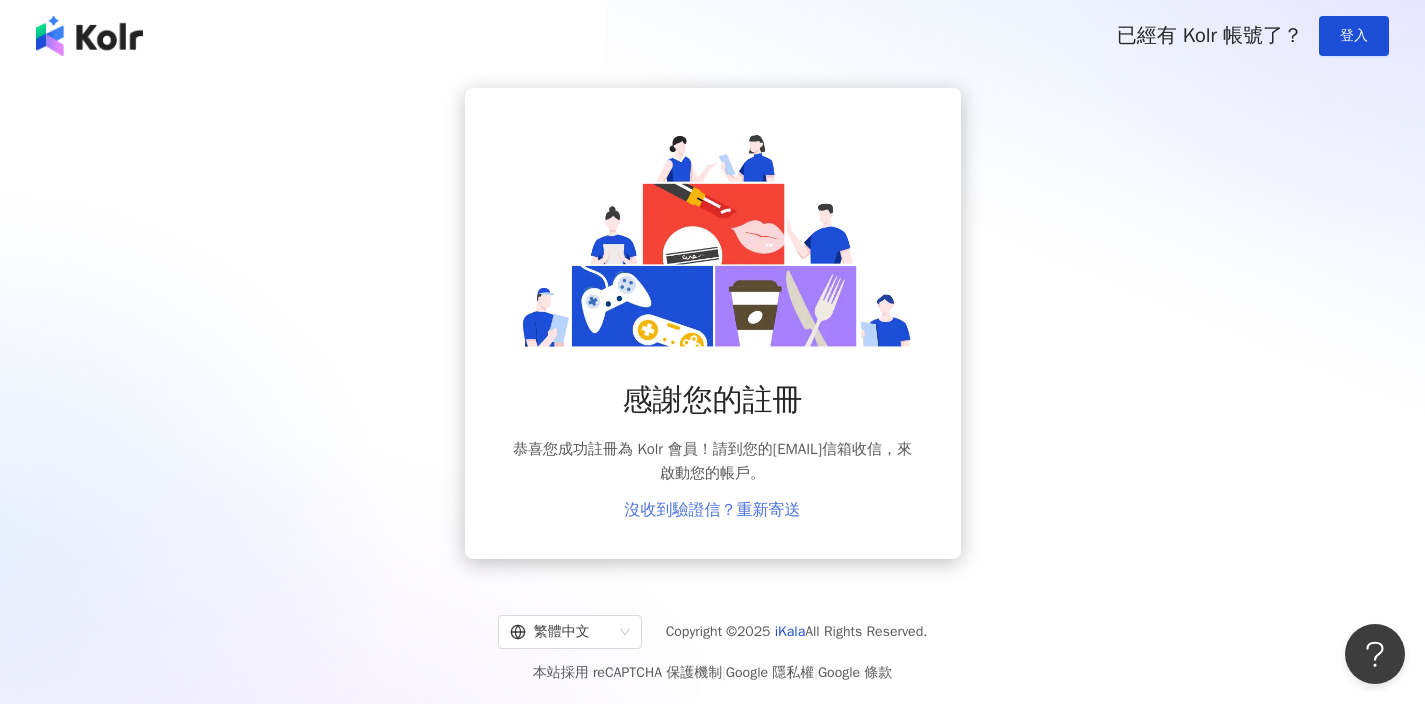 click on "沒收到驗證信？重新寄送" at bounding box center [713, 510] 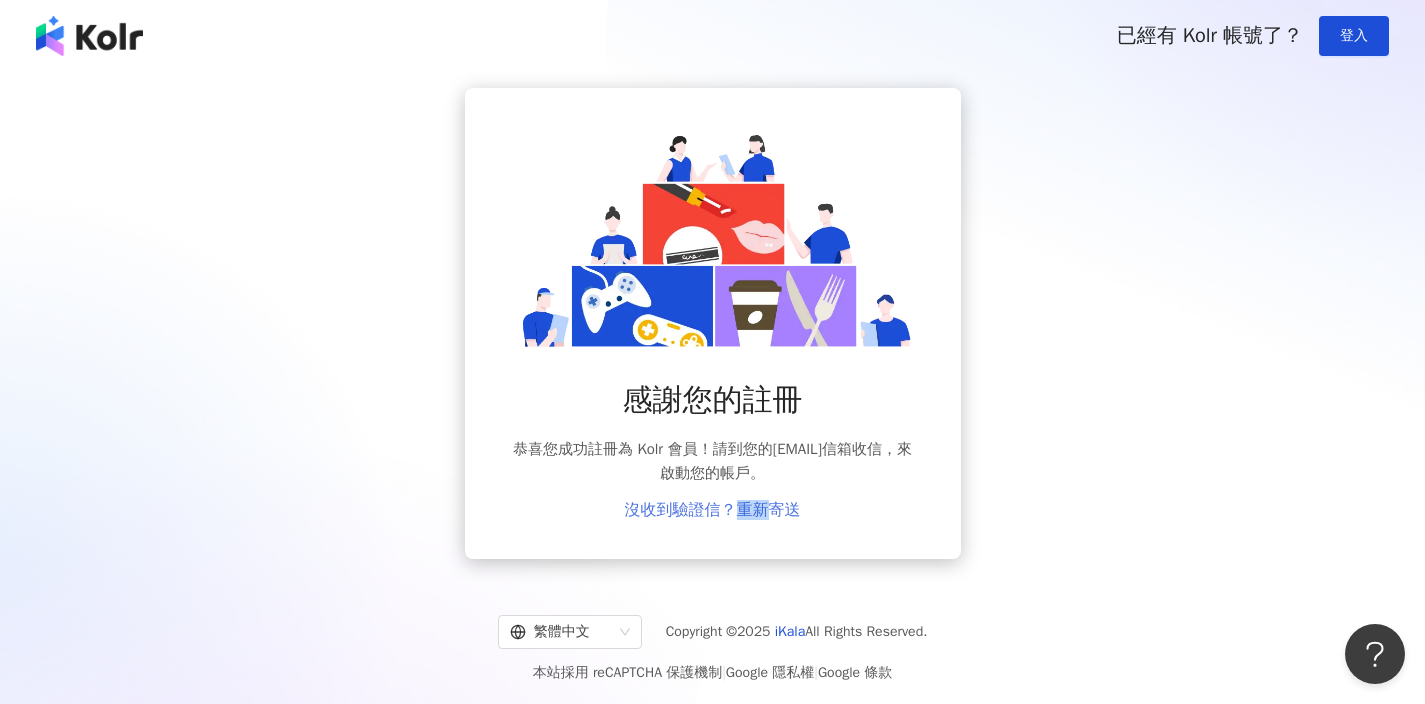 click on "沒收到驗證信？重新寄送" at bounding box center (713, 510) 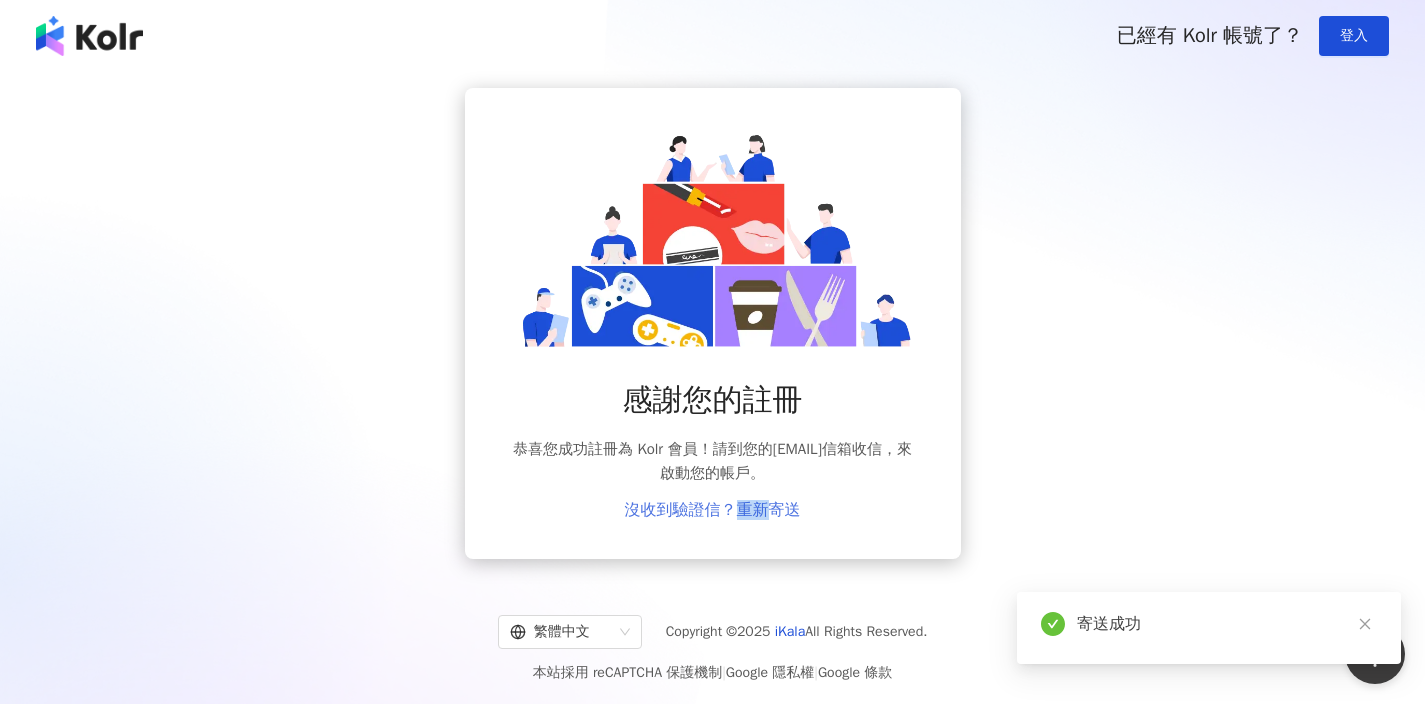 click on "沒收到驗證信？重新寄送" at bounding box center (713, 510) 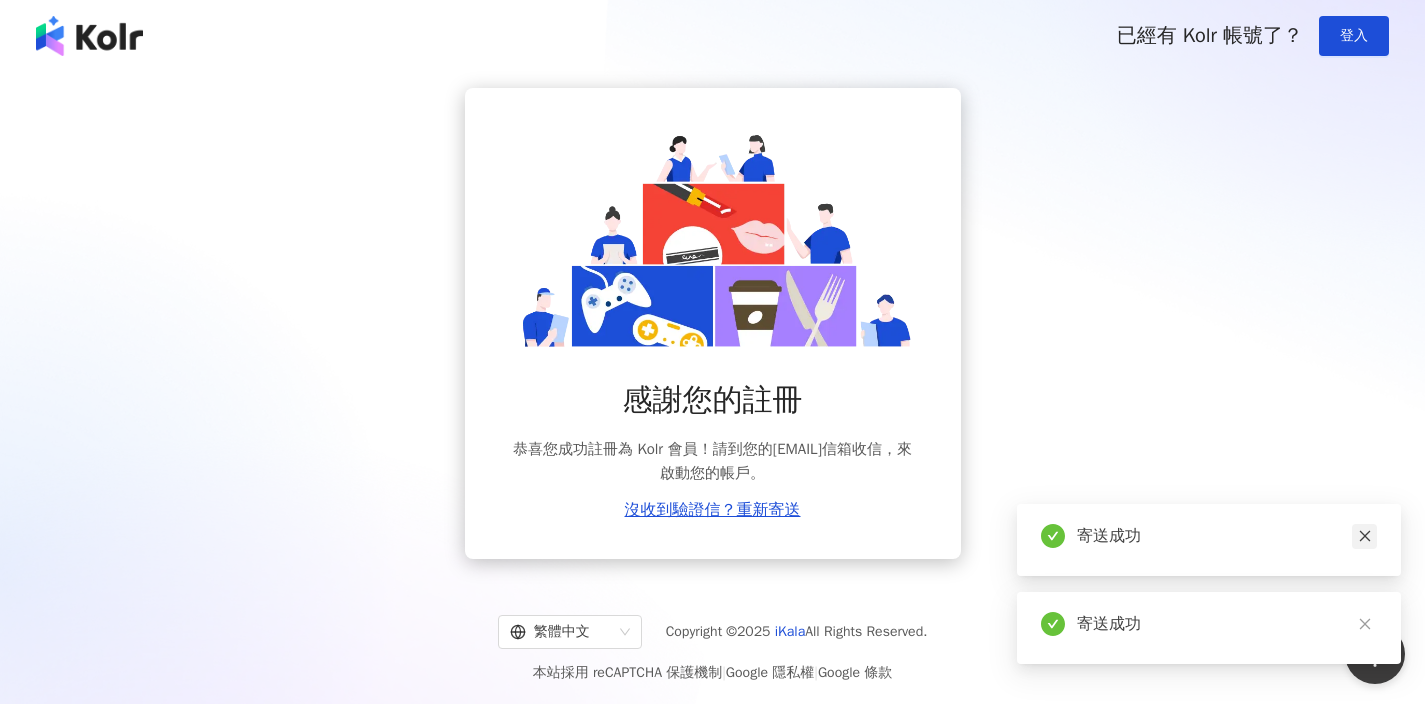 drag, startPoint x: 1361, startPoint y: 529, endPoint x: 1368, endPoint y: 585, distance: 56.435802 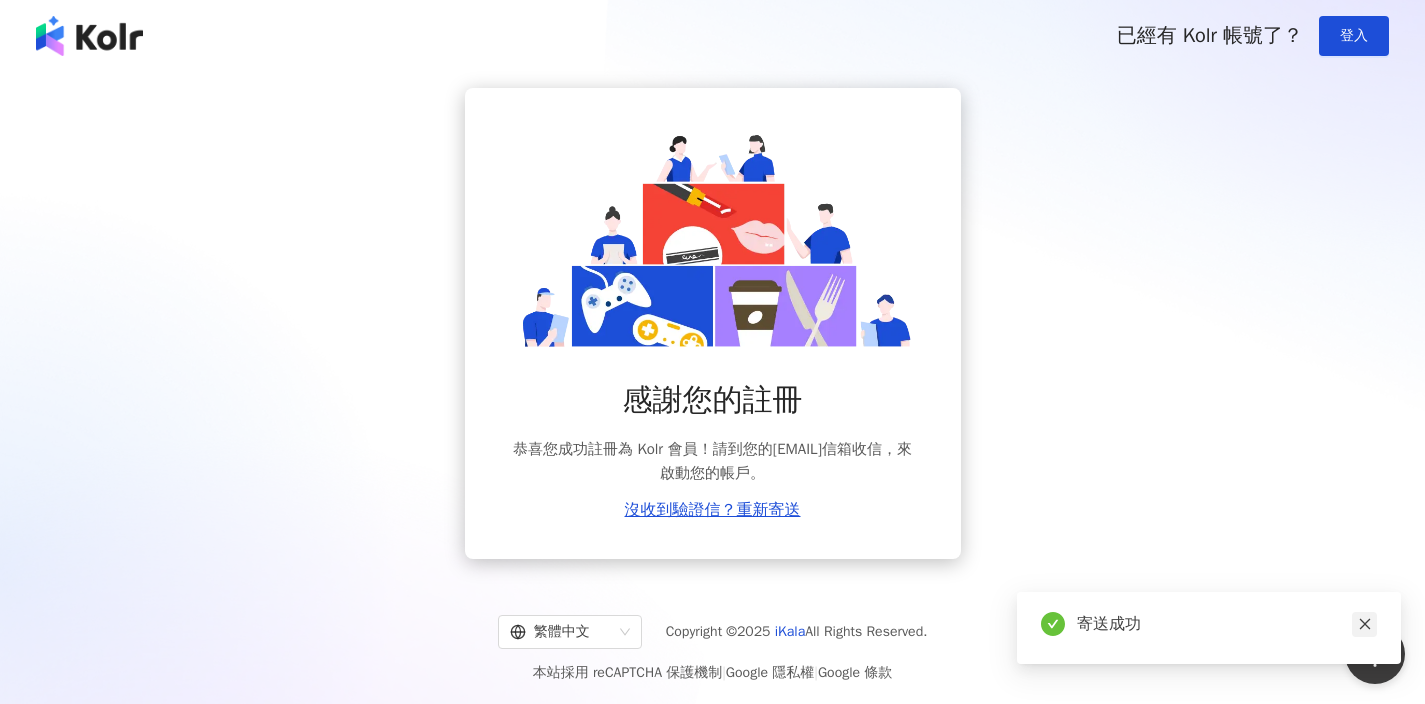 click 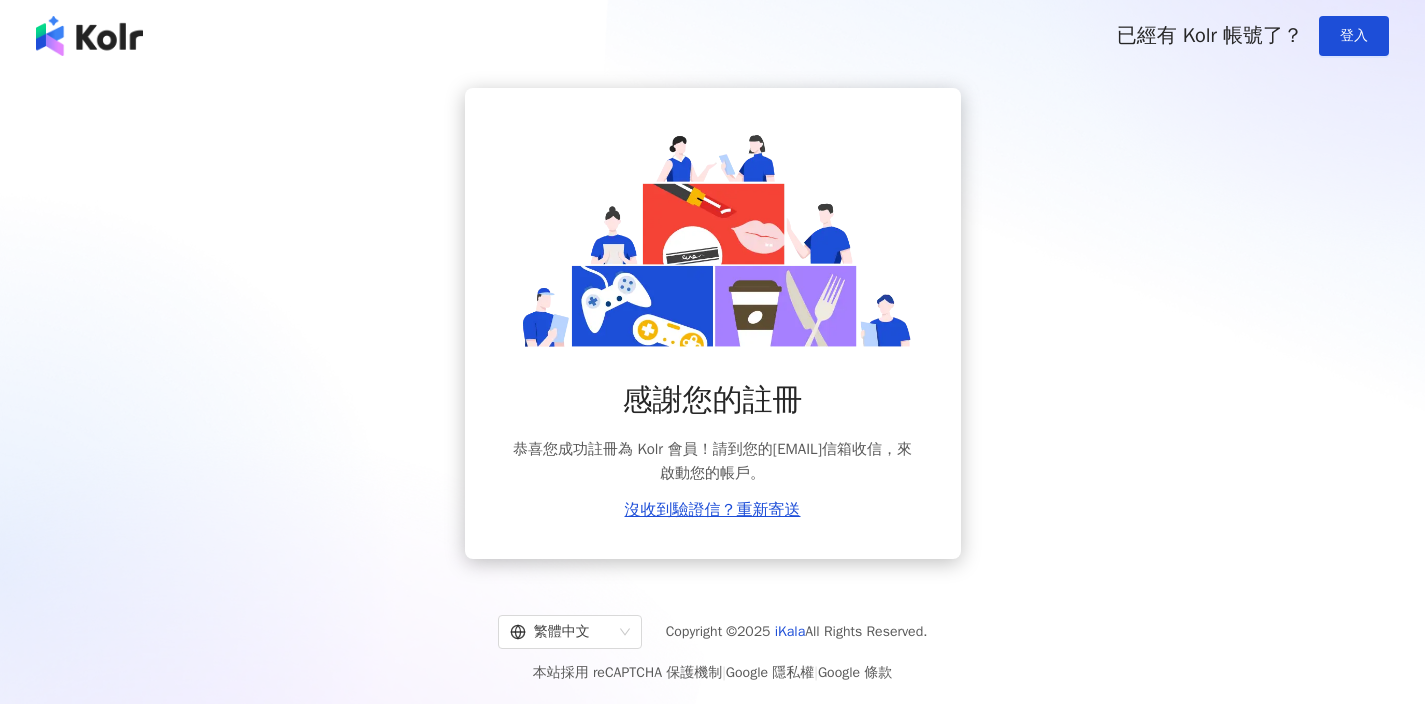 scroll, scrollTop: 0, scrollLeft: 0, axis: both 